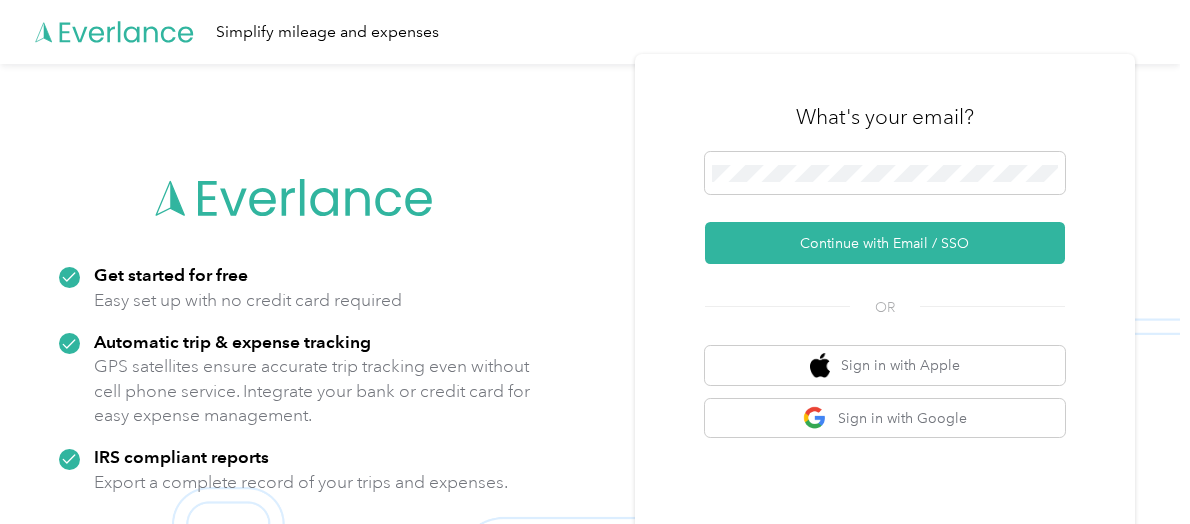scroll, scrollTop: 0, scrollLeft: 0, axis: both 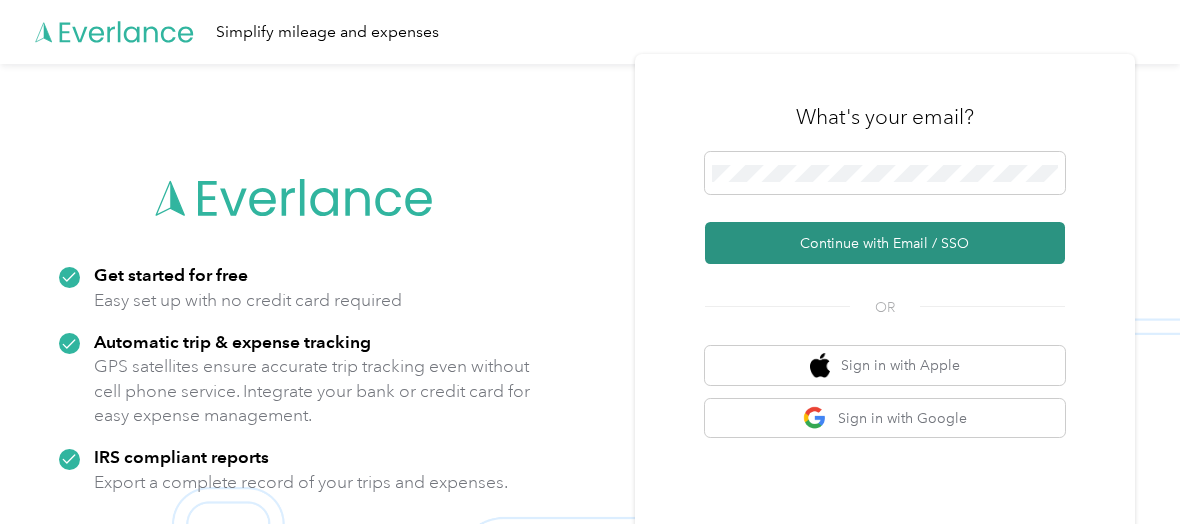 click on "Continue with Email / SSO" at bounding box center (885, 243) 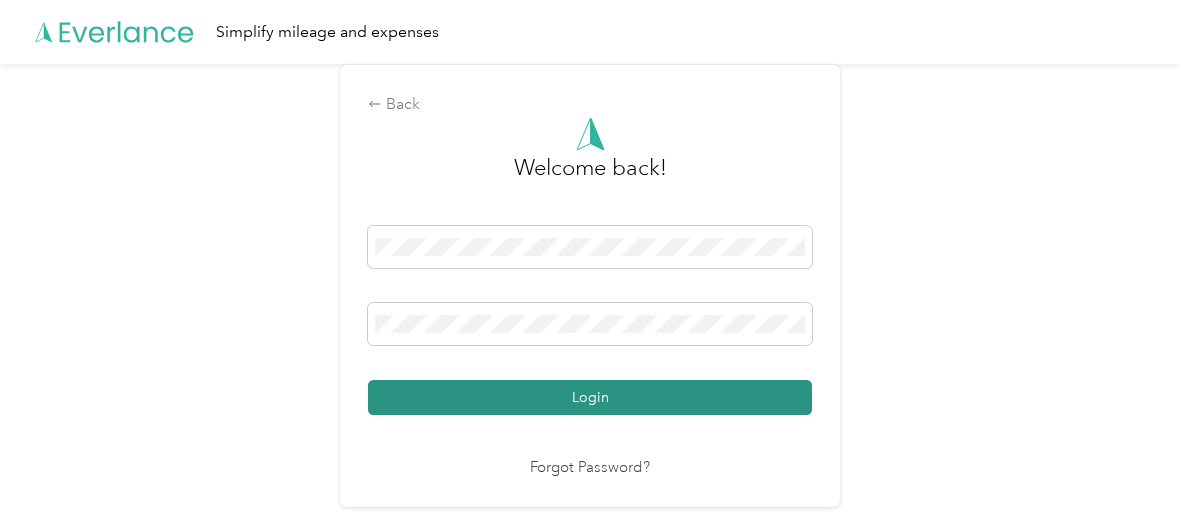 click on "Login" at bounding box center [590, 397] 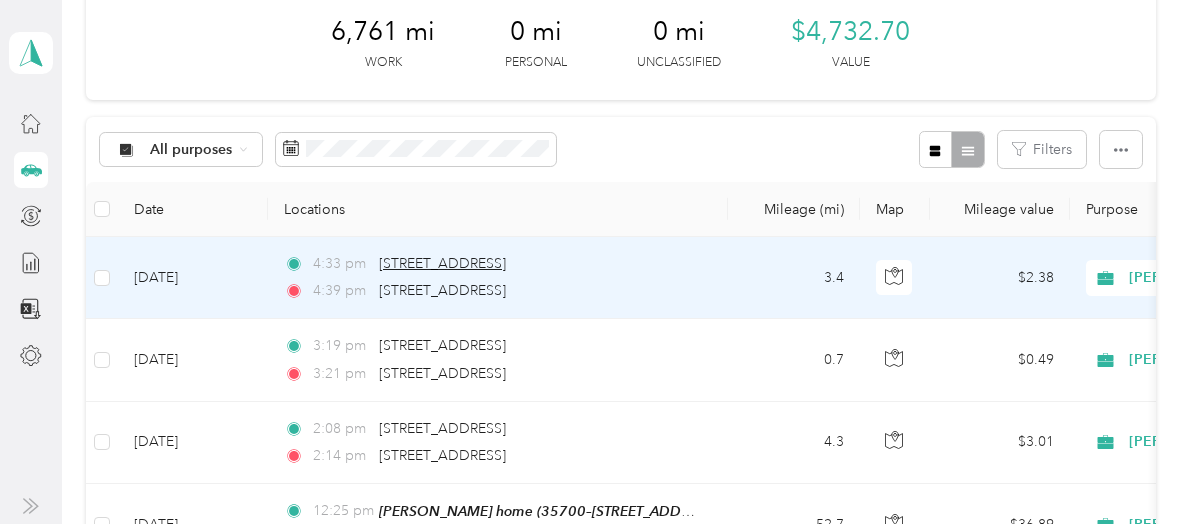 scroll, scrollTop: 200, scrollLeft: 0, axis: vertical 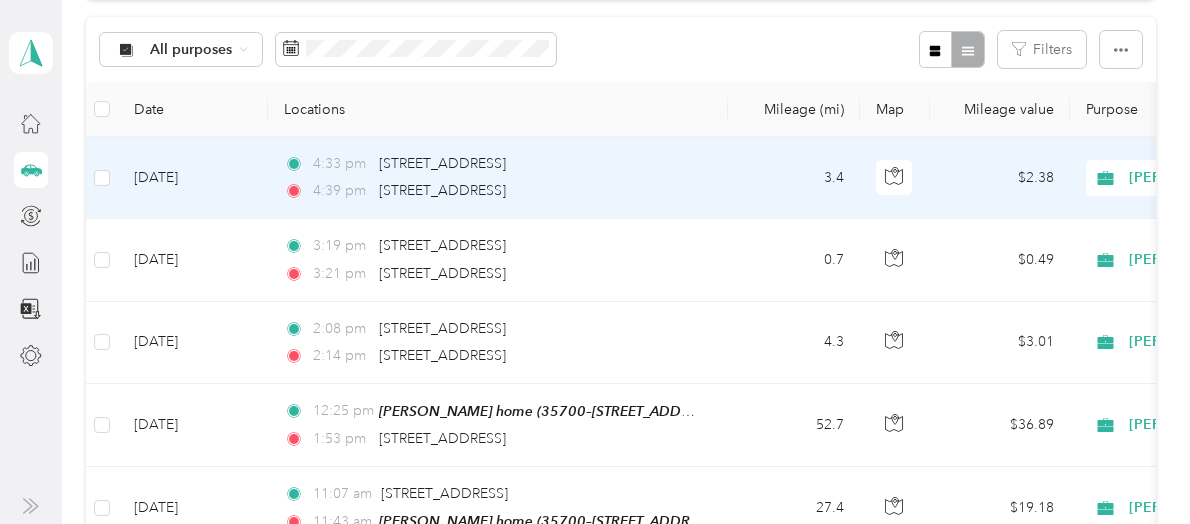 click on "[DATE]" at bounding box center [193, 178] 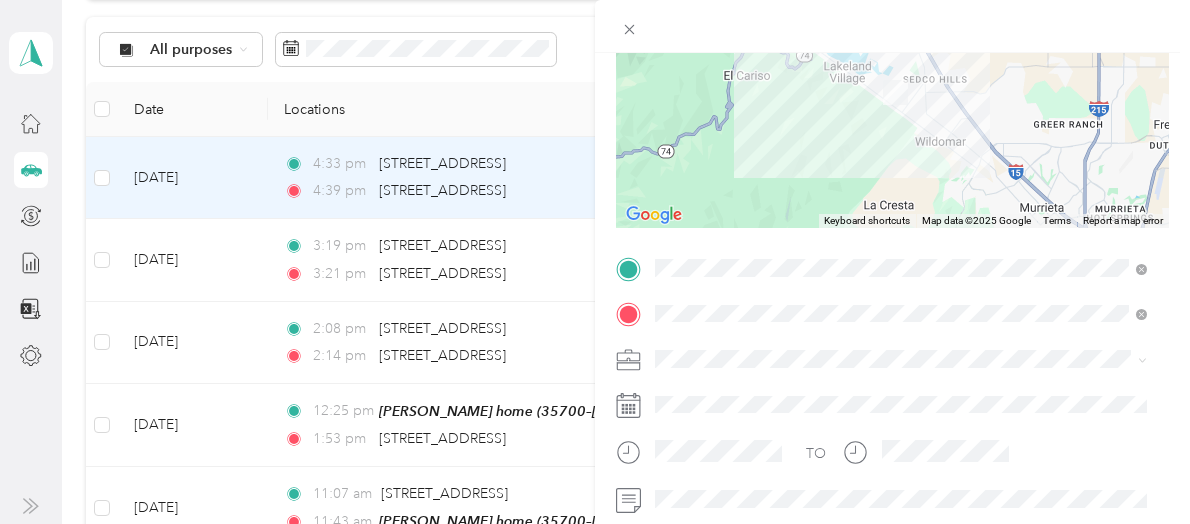 scroll, scrollTop: 365, scrollLeft: 0, axis: vertical 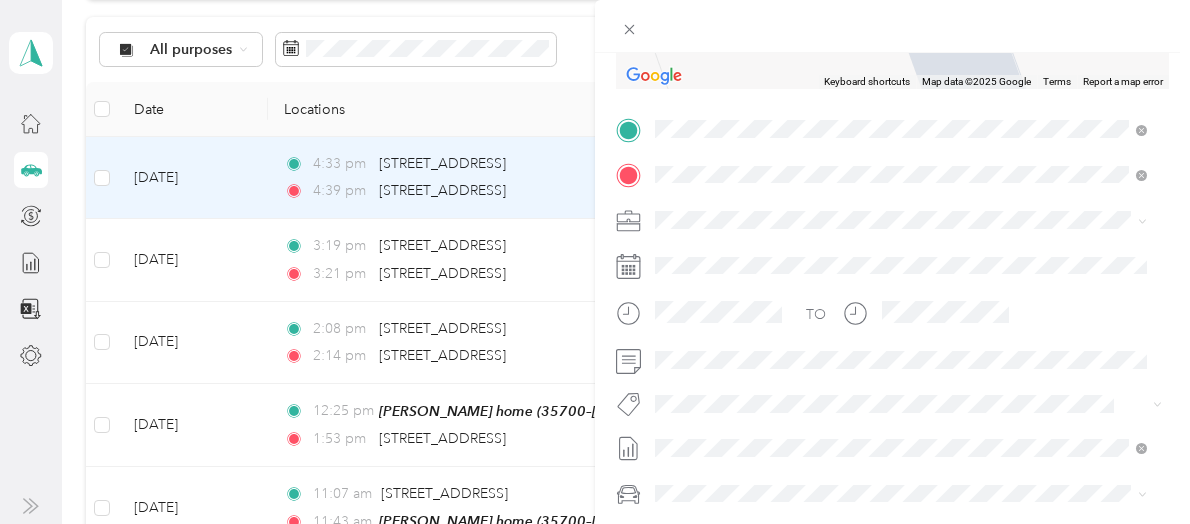 click on "[STREET_ADDRESS][US_STATE]" at bounding box center [792, 246] 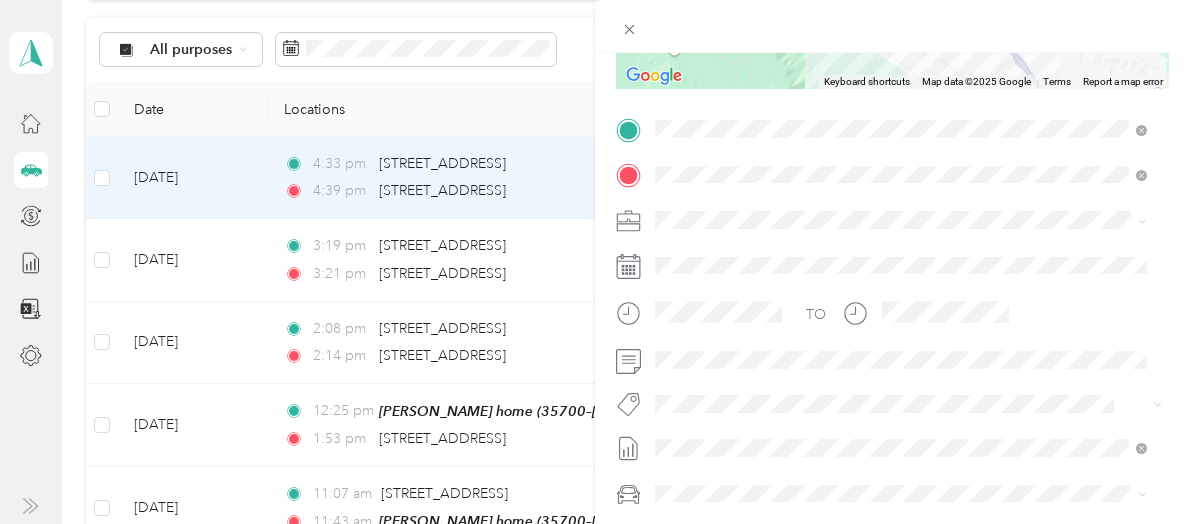 click on "Trip details Save This trip cannot be edited because it is either under review, approved, or paid. Contact your Team Manager to edit it. Miles ← Move left → Move right ↑ Move up ↓ Move down + Zoom in - Zoom out Home Jump left by 75% End Jump right by 75% Page Up Jump up by 75% Page Down Jump down by 75% To navigate, press the arrow keys. Keyboard shortcuts Map Data Map data ©2025 Google Map data ©2025 Google 2 km  Click to toggle between metric and imperial units Terms Report a map error TO Add photo" at bounding box center (595, 262) 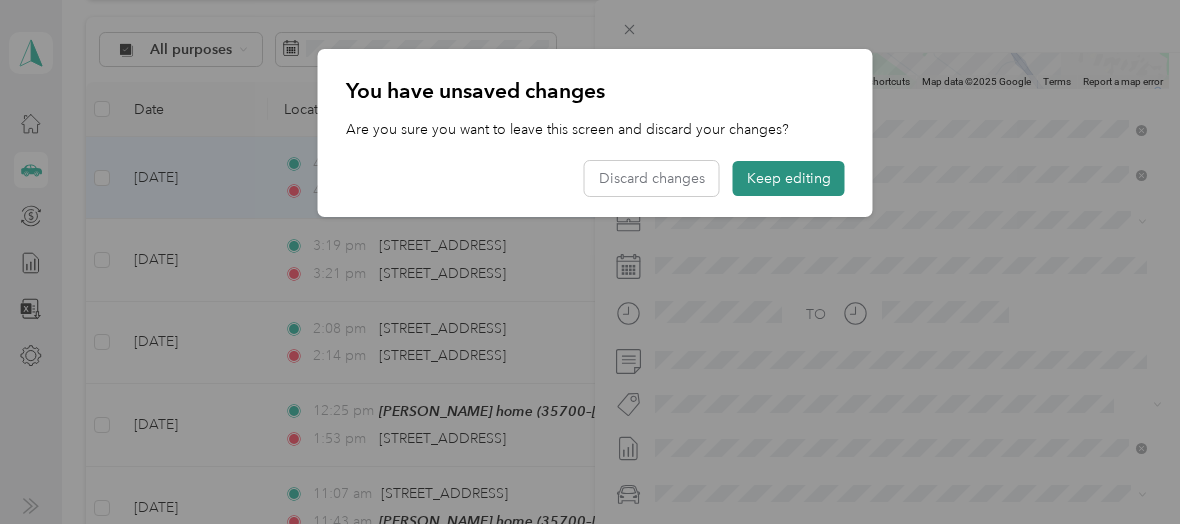click on "Keep editing" at bounding box center [789, 178] 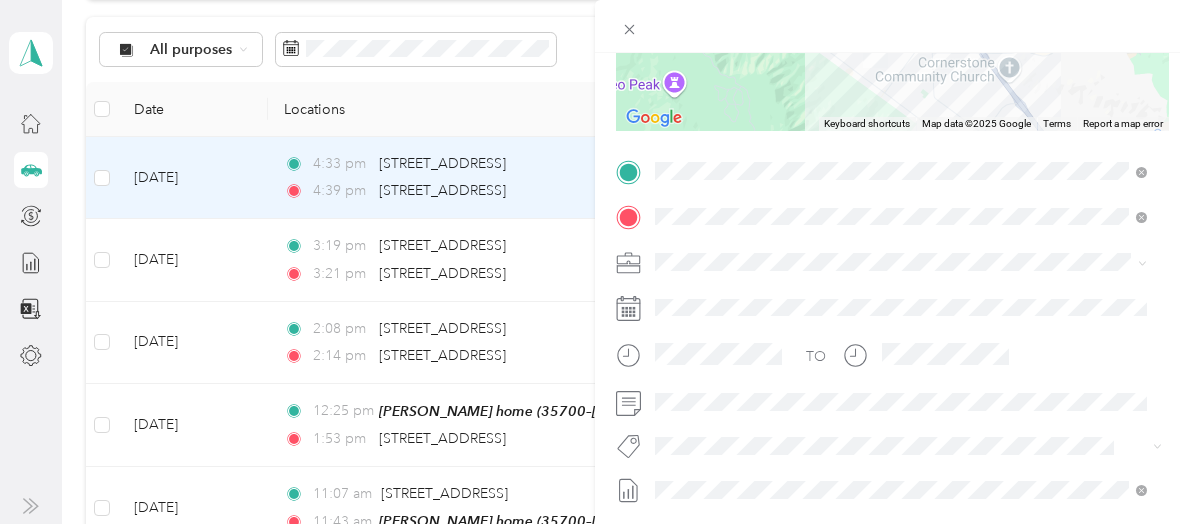 scroll, scrollTop: 24, scrollLeft: 0, axis: vertical 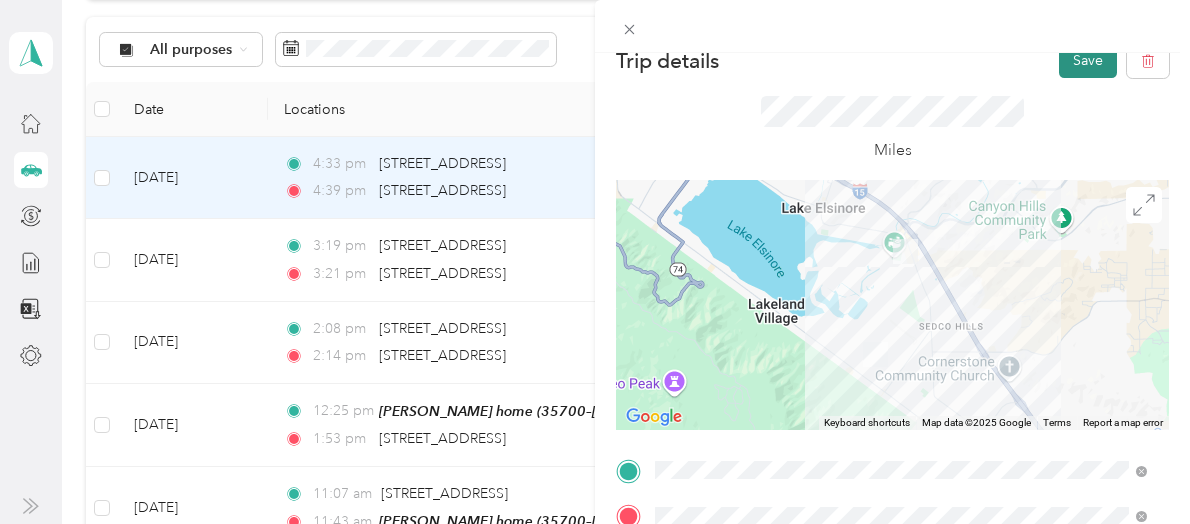 click on "Save" at bounding box center (1088, 60) 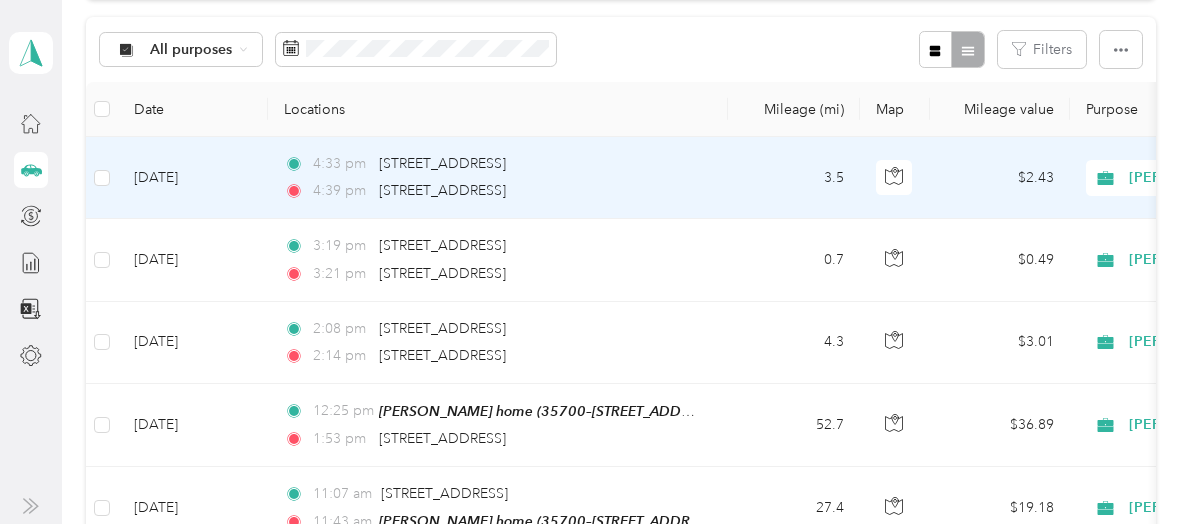 click on "[DATE]" at bounding box center [193, 178] 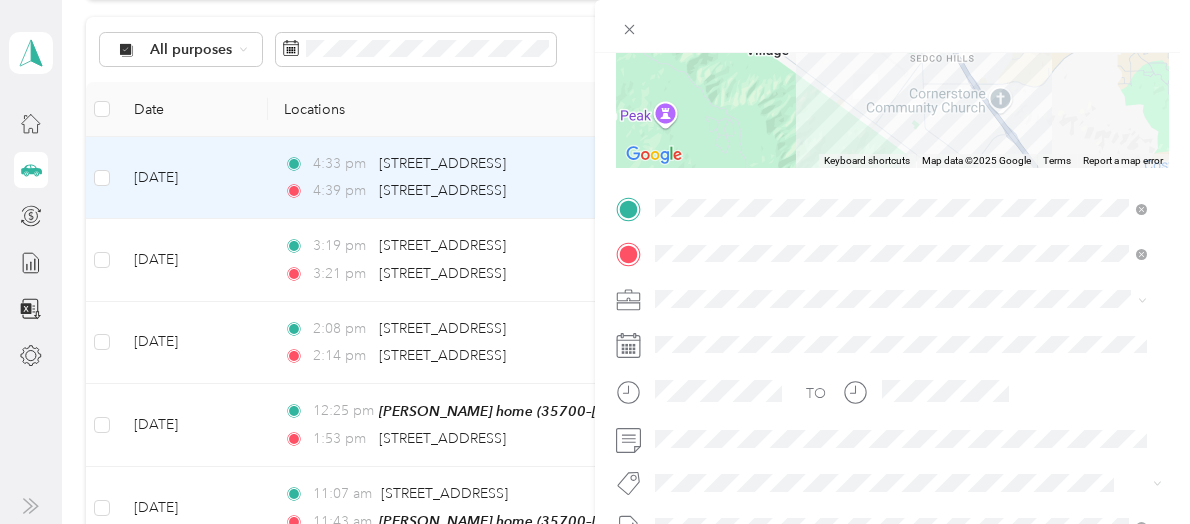 scroll, scrollTop: 287, scrollLeft: 0, axis: vertical 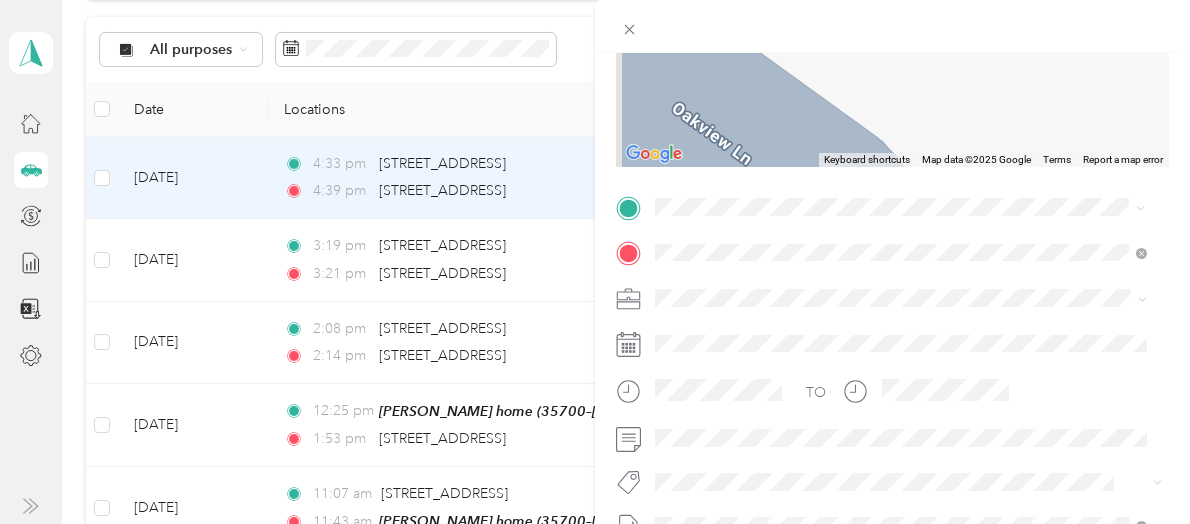 drag, startPoint x: 786, startPoint y: 363, endPoint x: 777, endPoint y: 357, distance: 10.816654 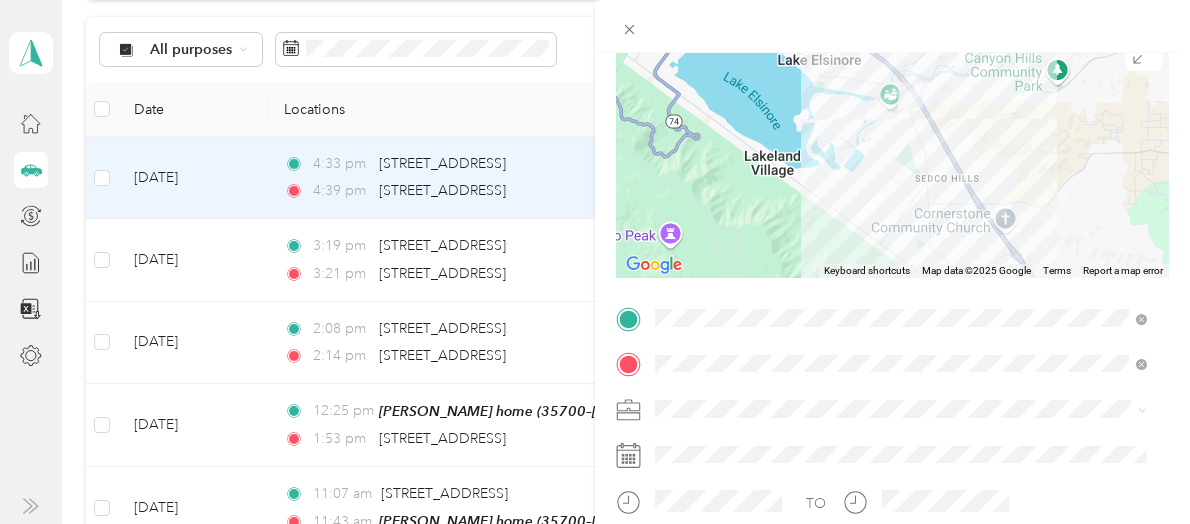 scroll, scrollTop: 0, scrollLeft: 0, axis: both 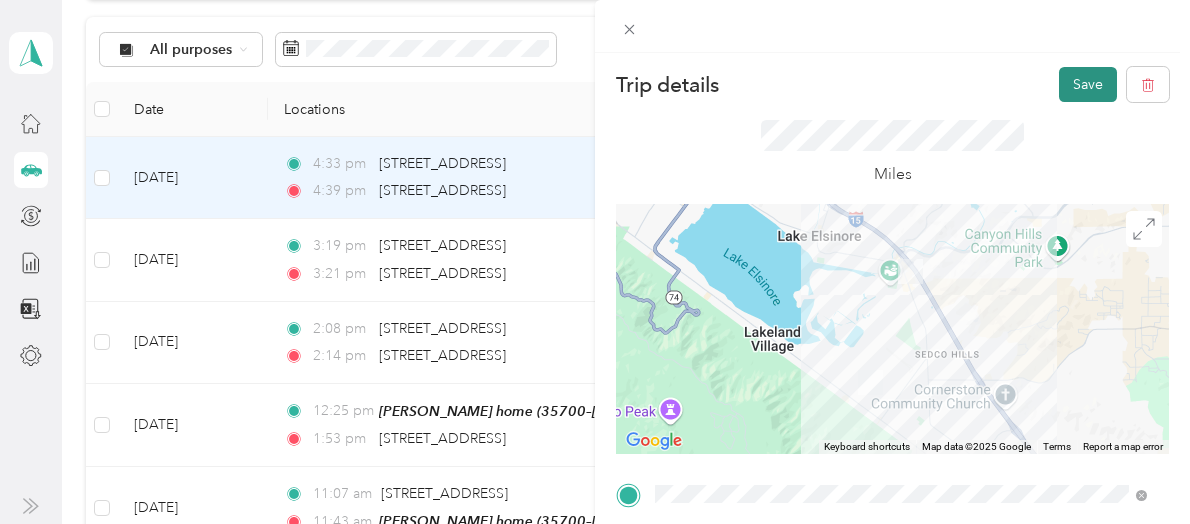 click on "Save" at bounding box center (1088, 84) 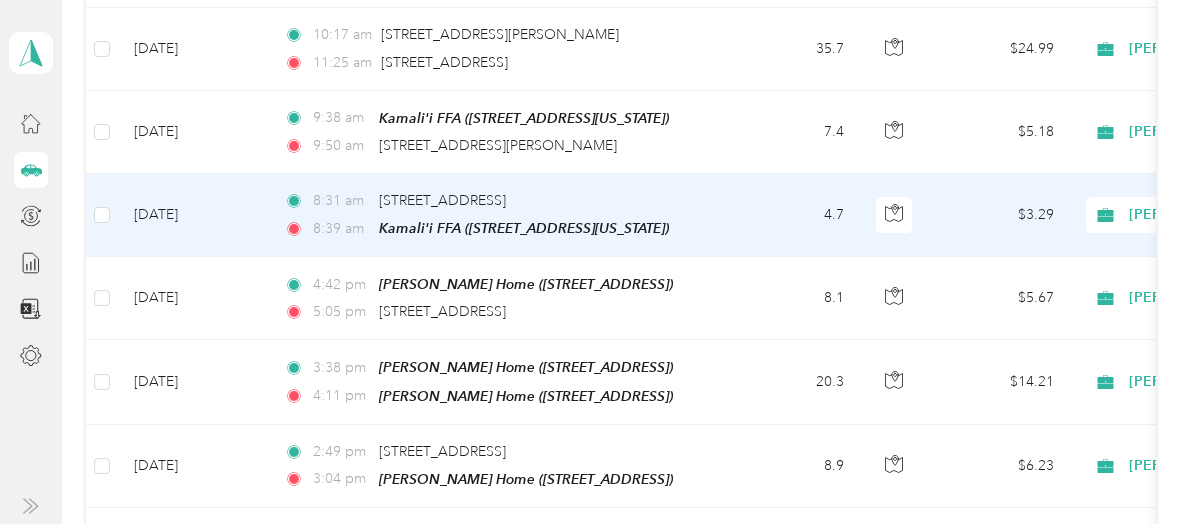scroll, scrollTop: 1100, scrollLeft: 0, axis: vertical 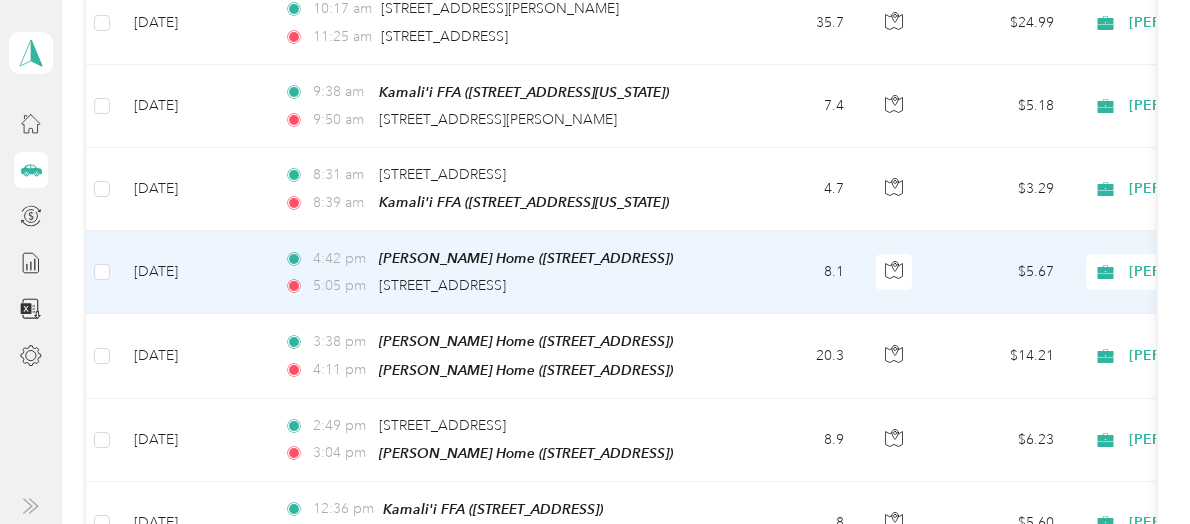 click on "[DATE]" at bounding box center [193, 272] 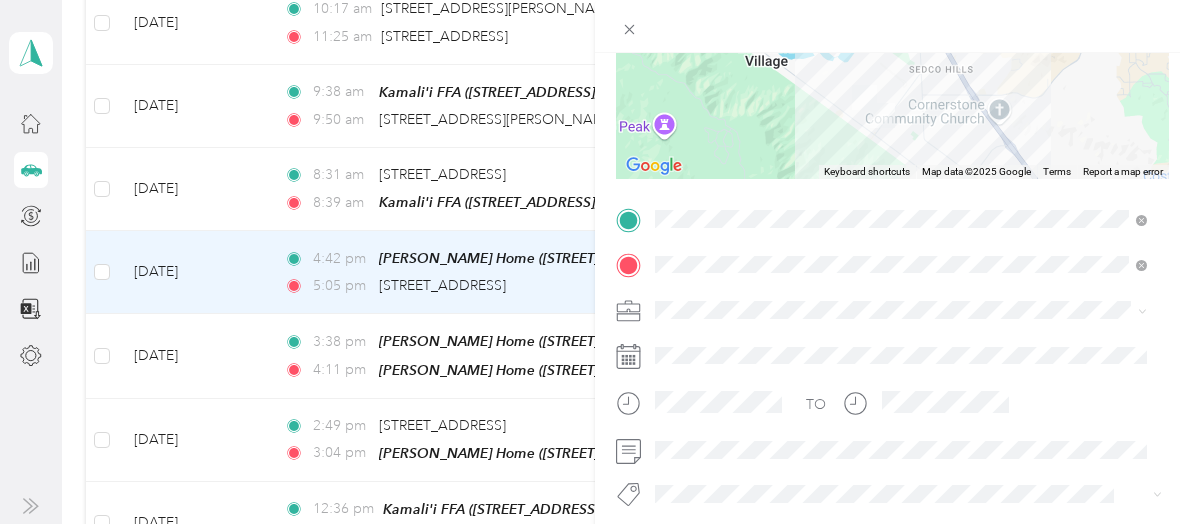 scroll, scrollTop: 276, scrollLeft: 0, axis: vertical 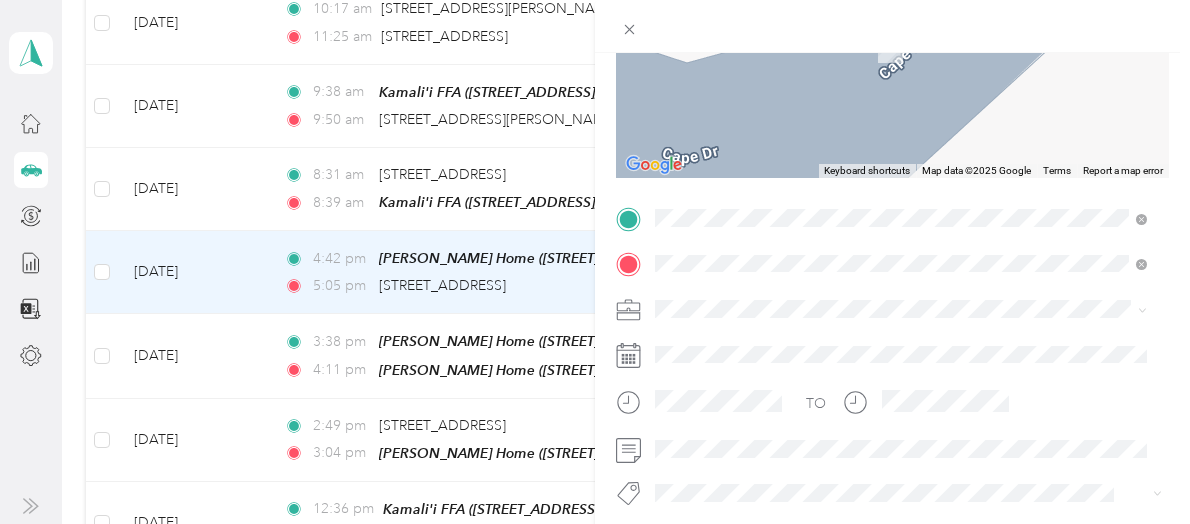 click on "[STREET_ADDRESS]" at bounding box center [755, 174] 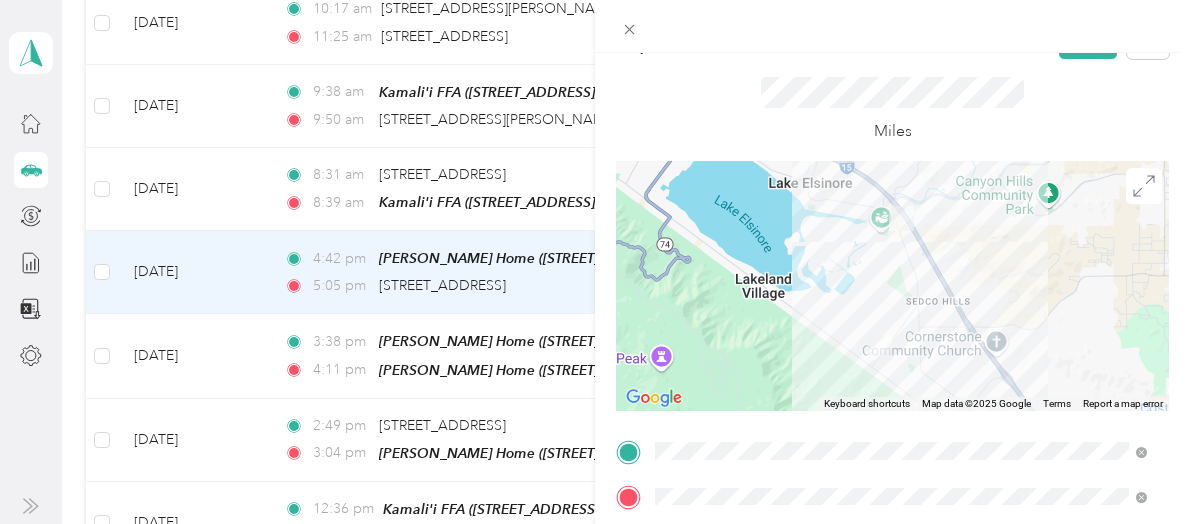 scroll, scrollTop: 0, scrollLeft: 0, axis: both 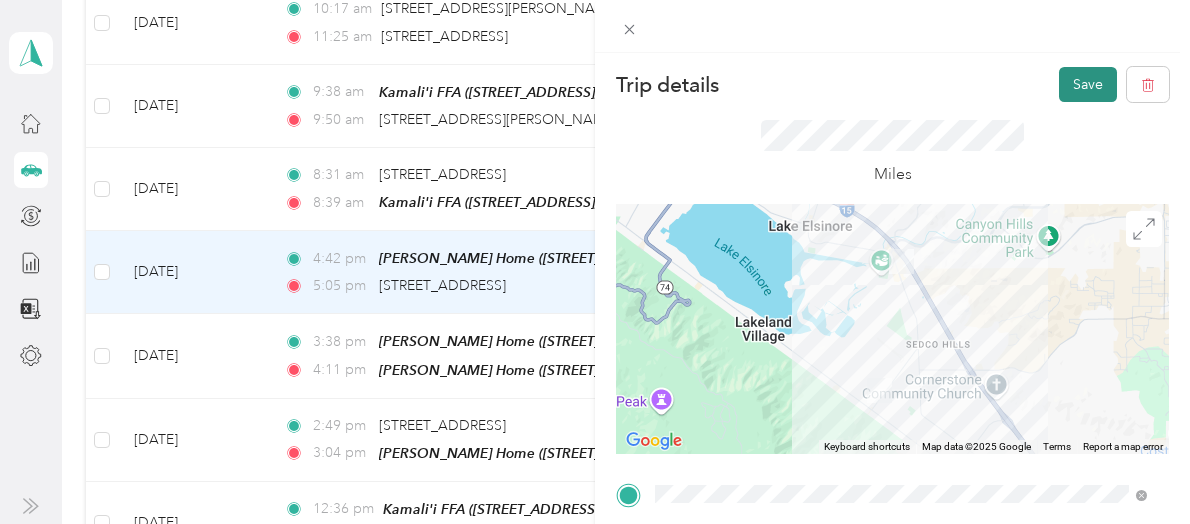 click on "Save" at bounding box center (1088, 84) 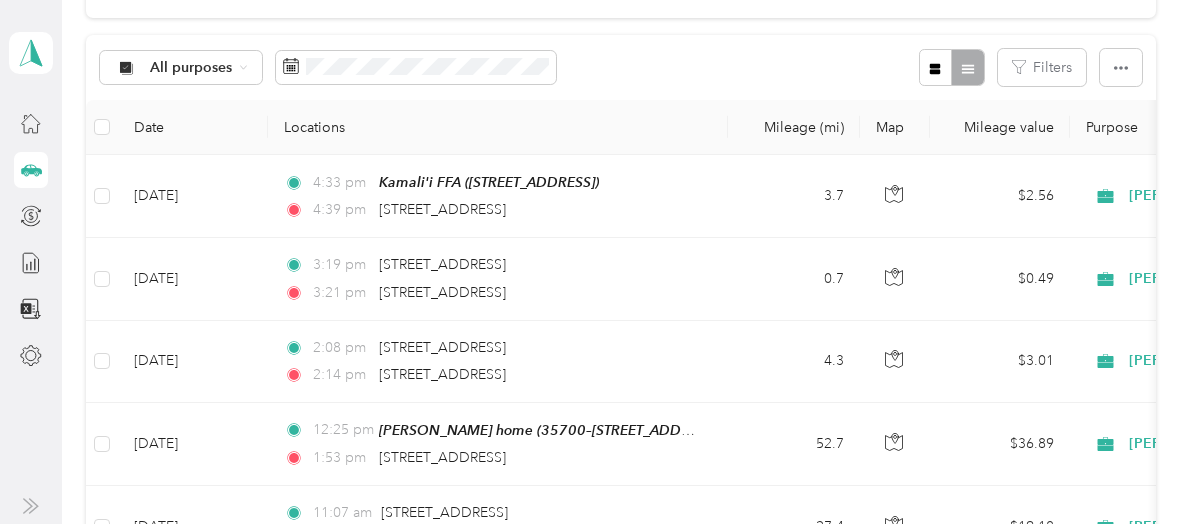 scroll, scrollTop: 29, scrollLeft: 0, axis: vertical 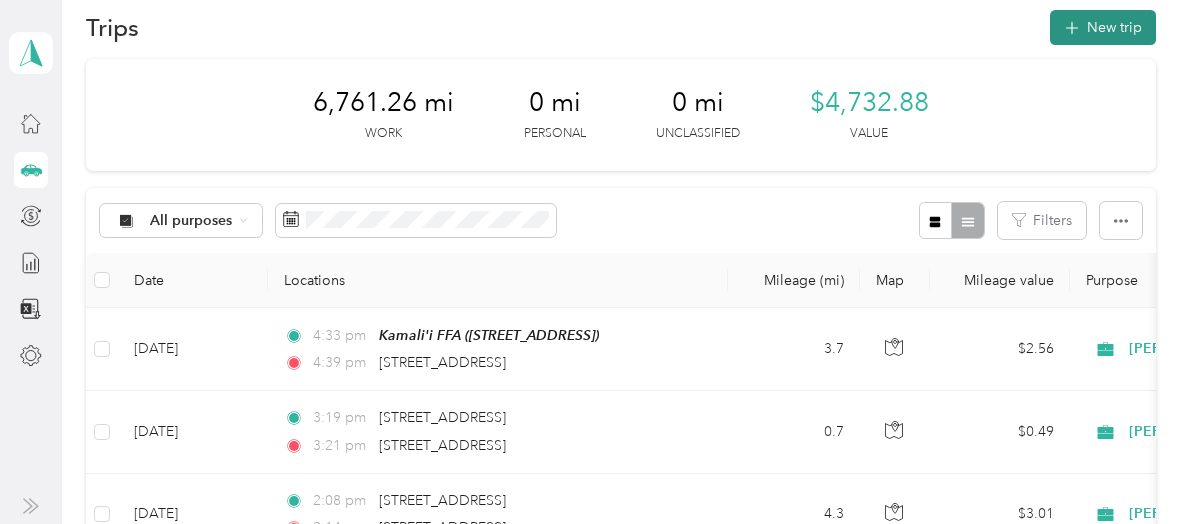 click on "New trip" at bounding box center (1103, 27) 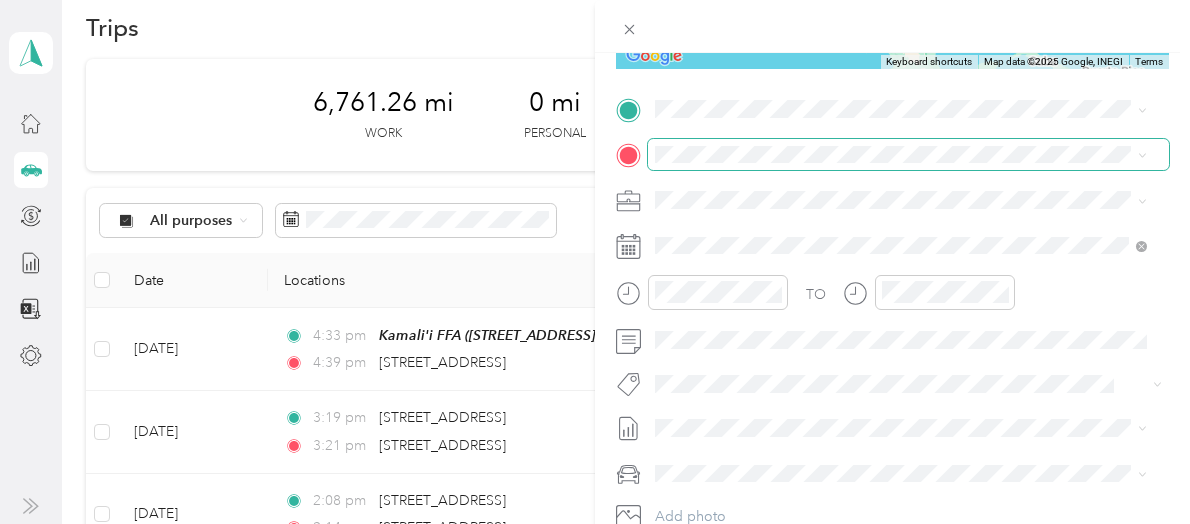 scroll, scrollTop: 383, scrollLeft: 0, axis: vertical 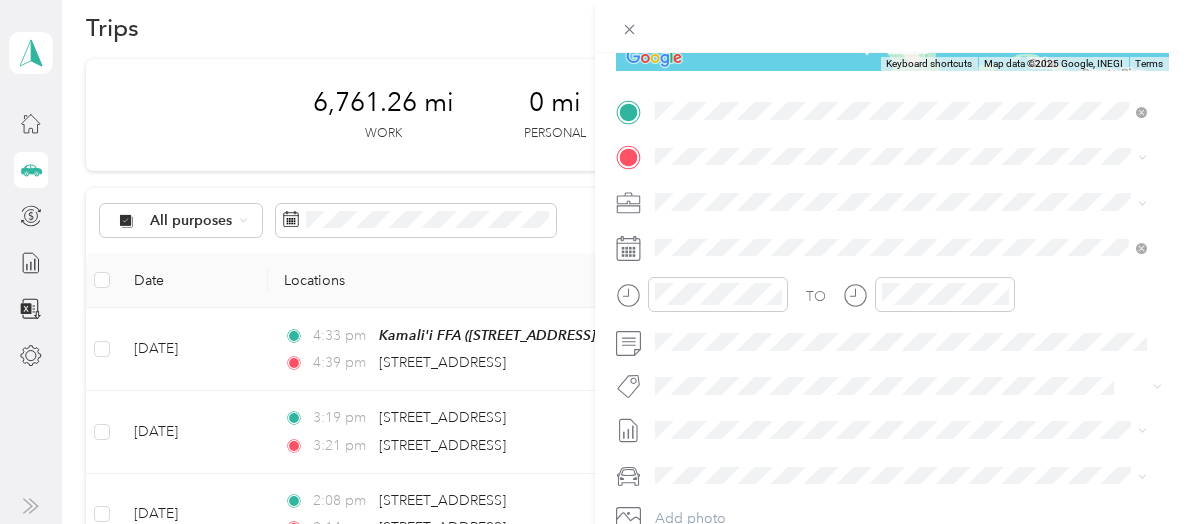 click on "[STREET_ADDRESS]" at bounding box center (755, 212) 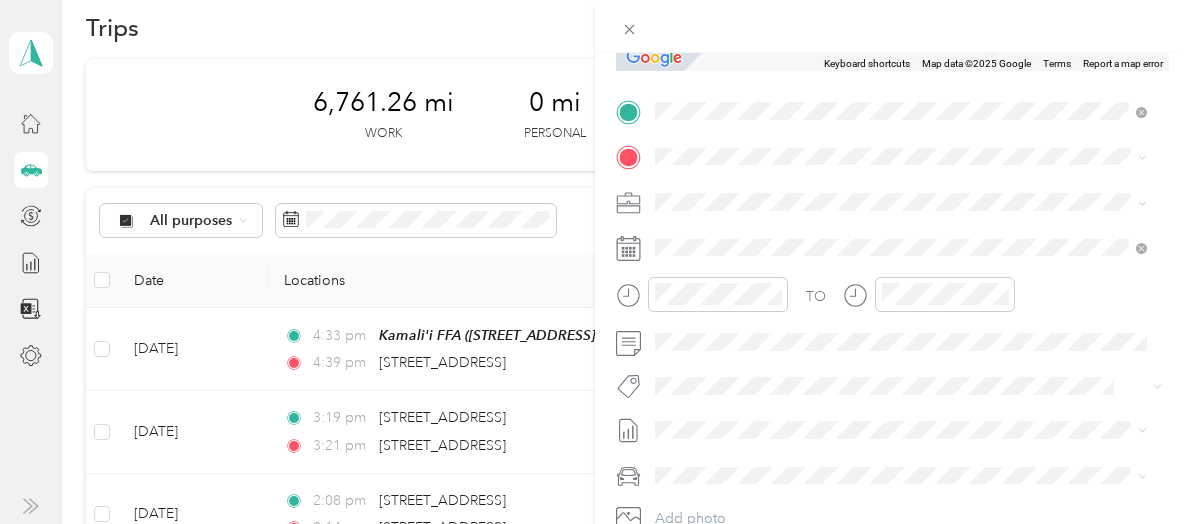 click on "[STREET_ADDRESS][US_STATE]" at bounding box center (792, 226) 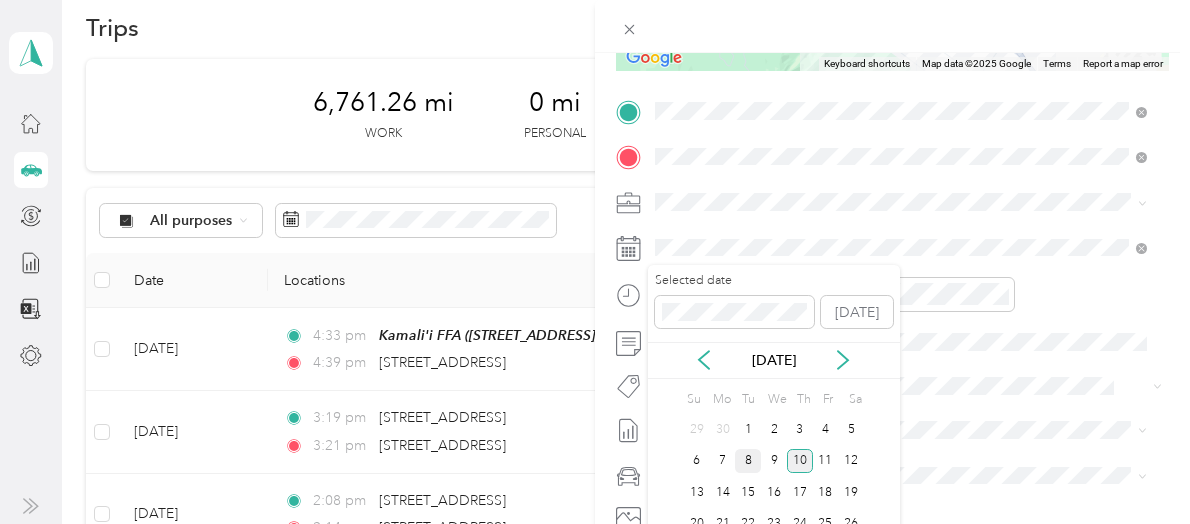 drag, startPoint x: 727, startPoint y: 459, endPoint x: 743, endPoint y: 459, distance: 16 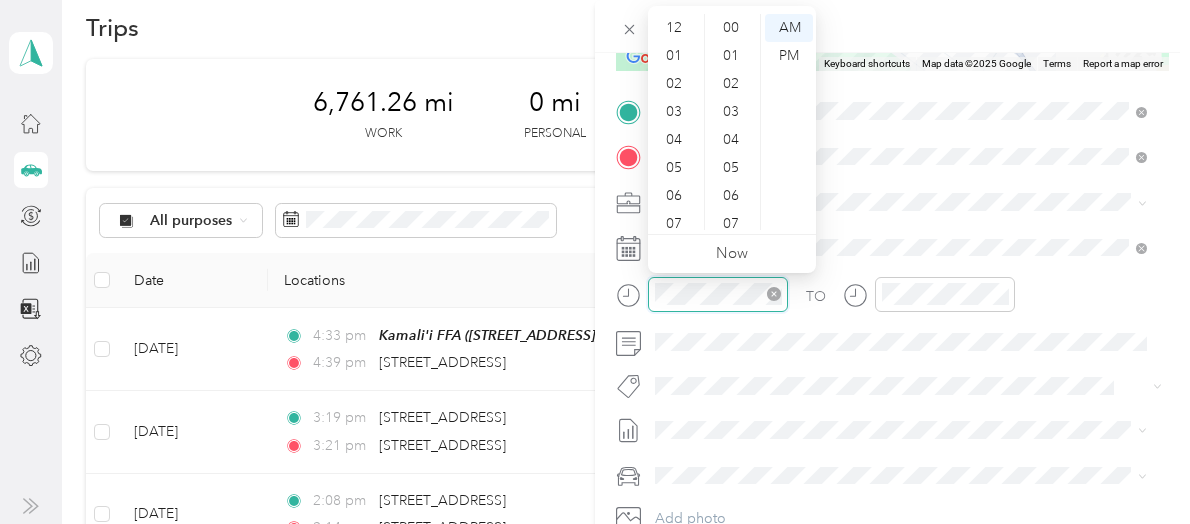 scroll, scrollTop: 643, scrollLeft: 0, axis: vertical 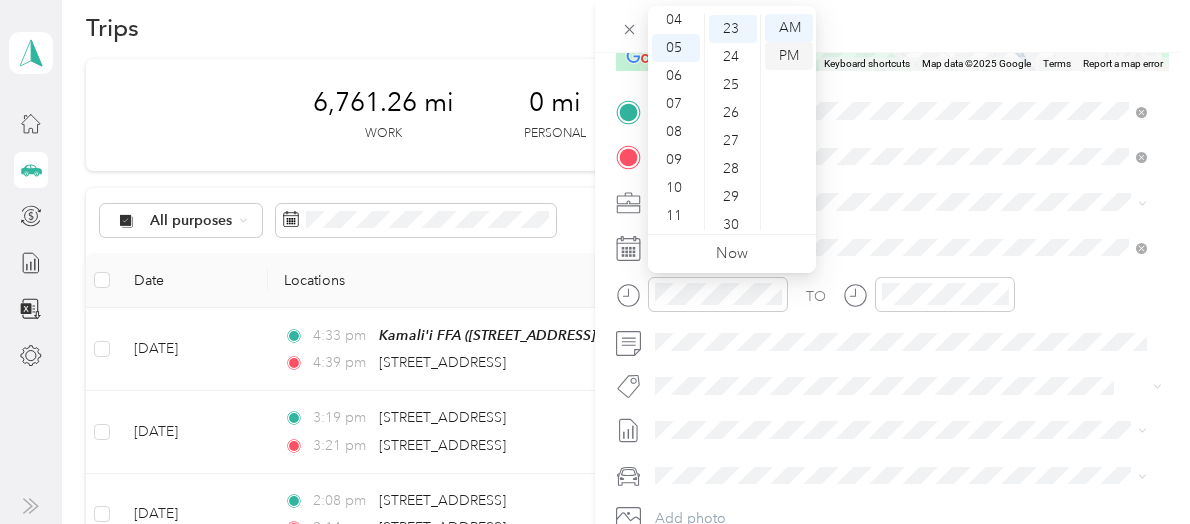 click on "PM" at bounding box center (789, 56) 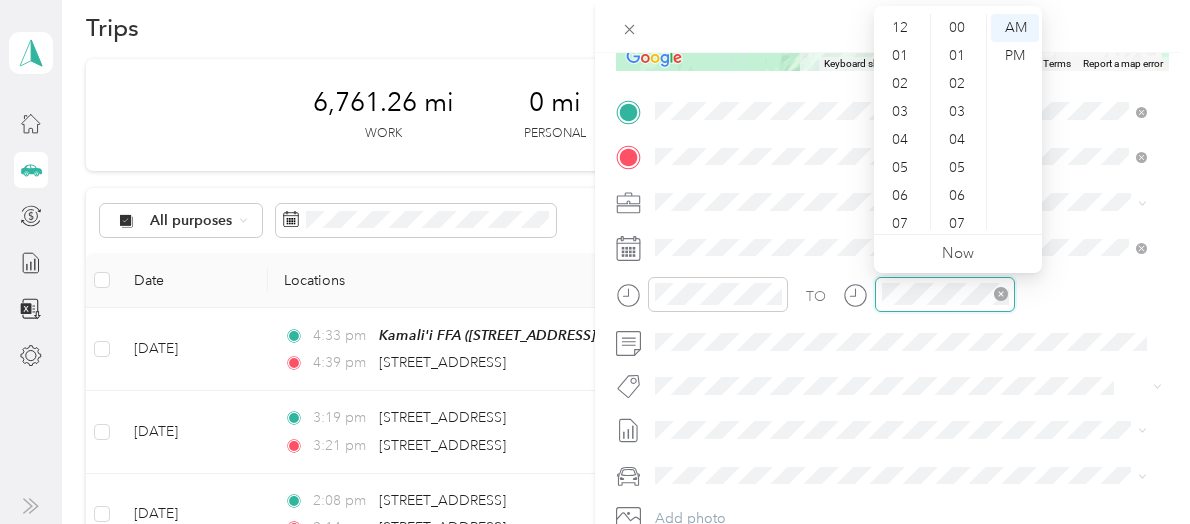scroll, scrollTop: 643, scrollLeft: 0, axis: vertical 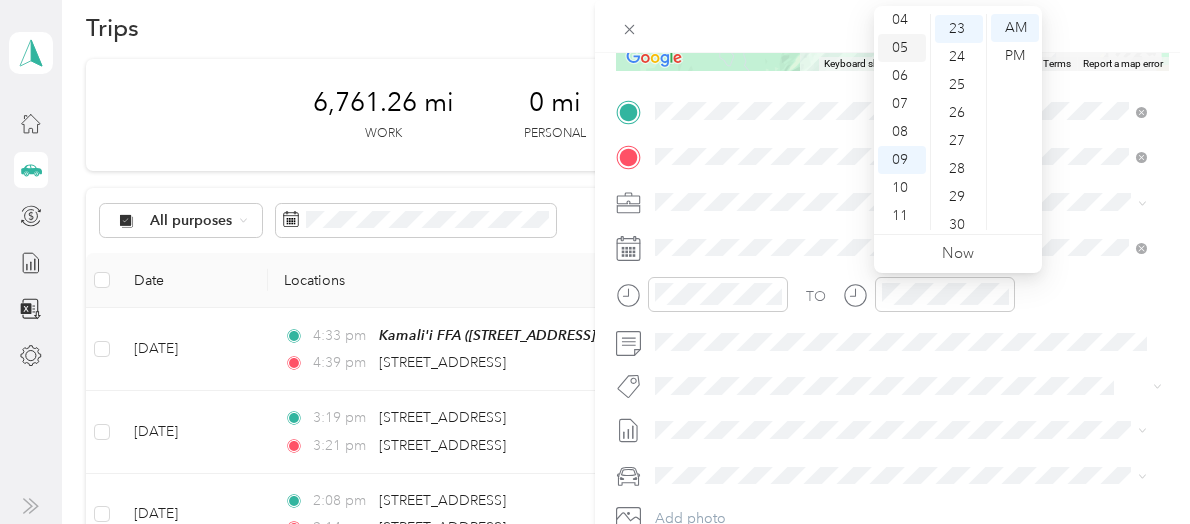 click on "05" at bounding box center (902, 48) 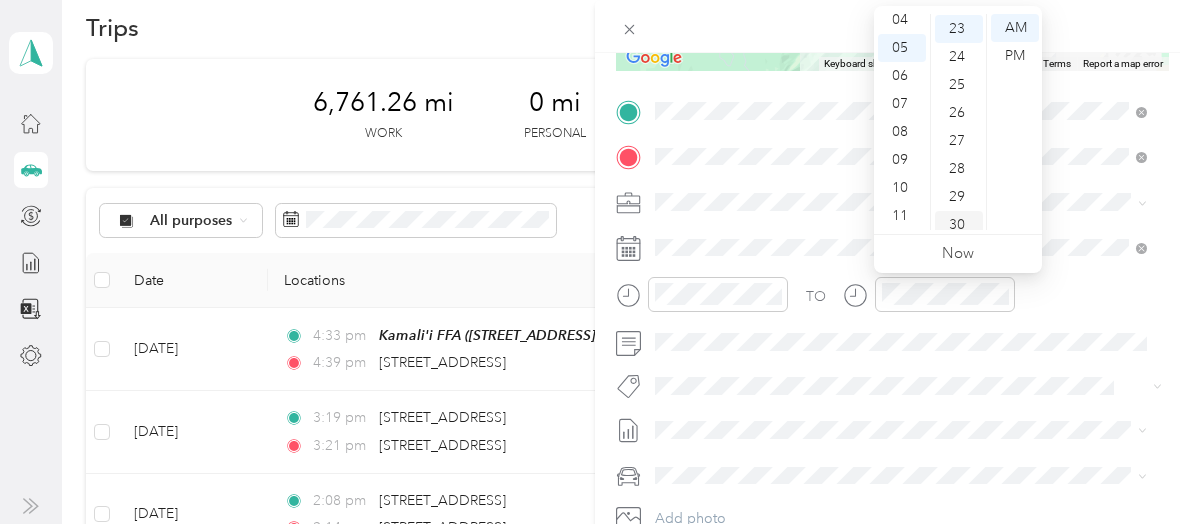click on "30" at bounding box center (959, 225) 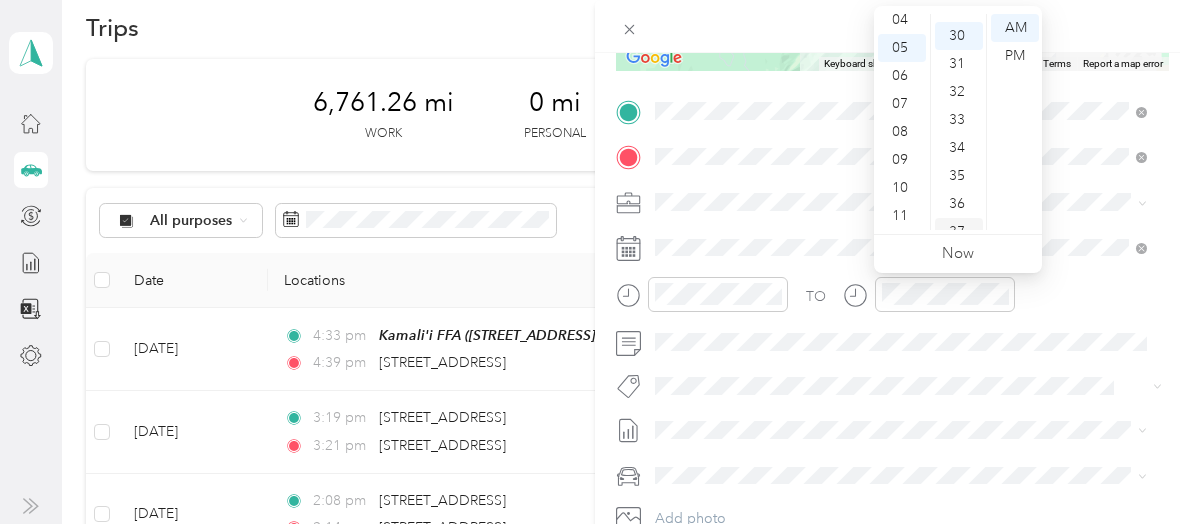 scroll, scrollTop: 840, scrollLeft: 0, axis: vertical 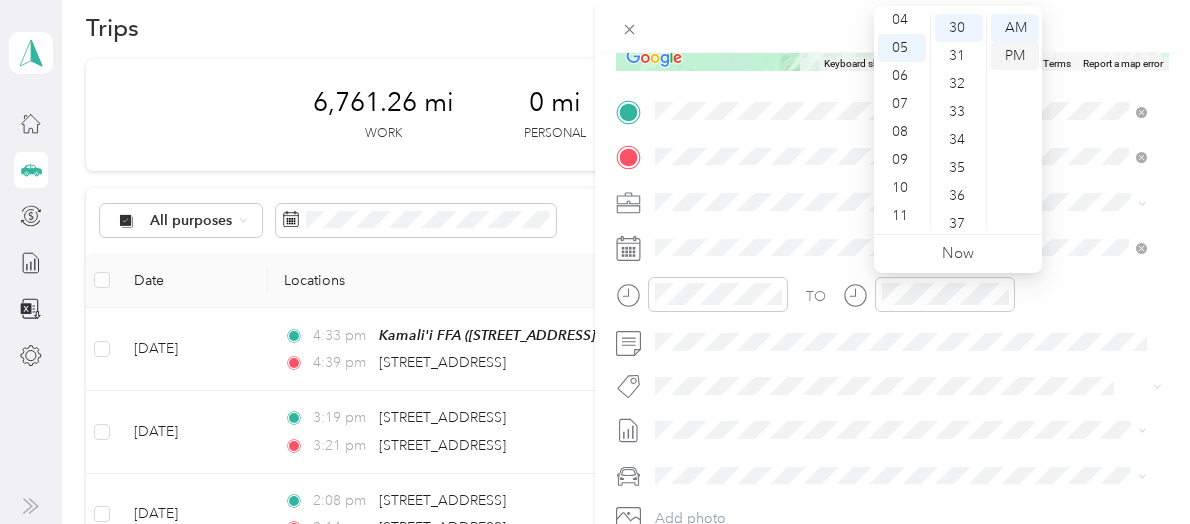 click on "PM" at bounding box center [1015, 56] 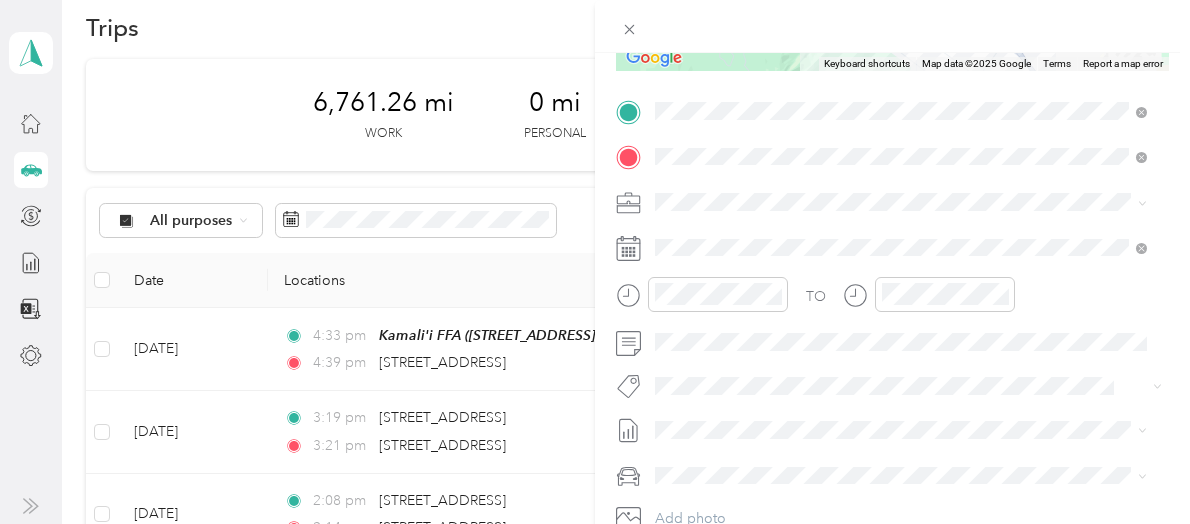 click at bounding box center [892, 26] 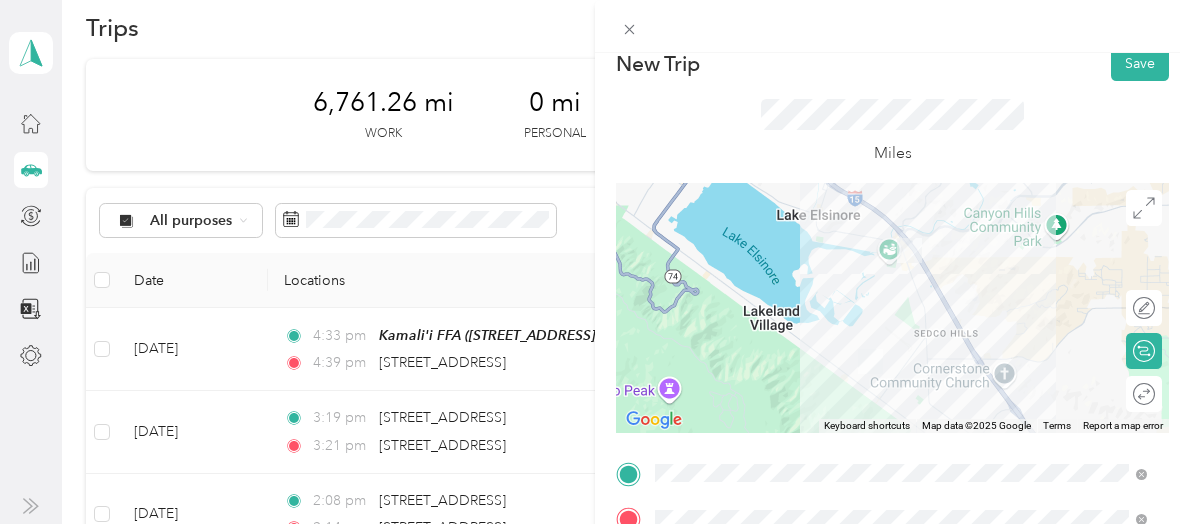 scroll, scrollTop: 0, scrollLeft: 0, axis: both 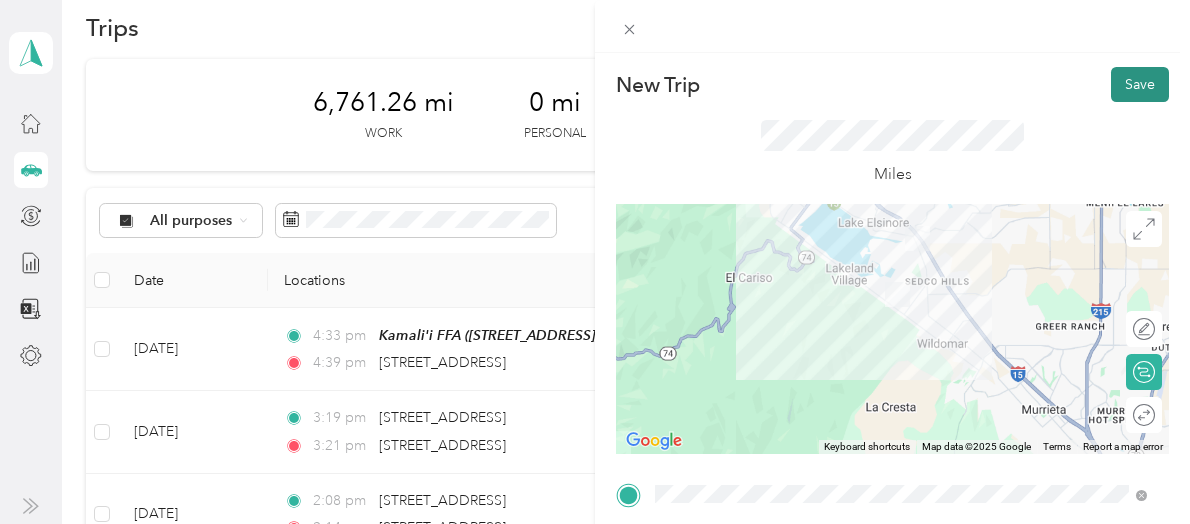 click on "Save" at bounding box center [1140, 84] 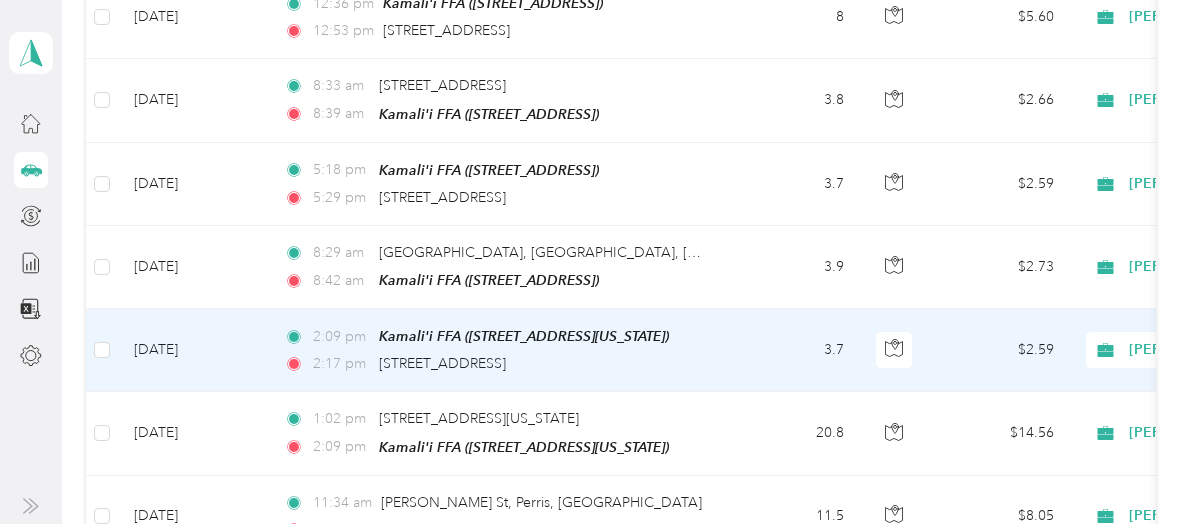 scroll, scrollTop: 1729, scrollLeft: 0, axis: vertical 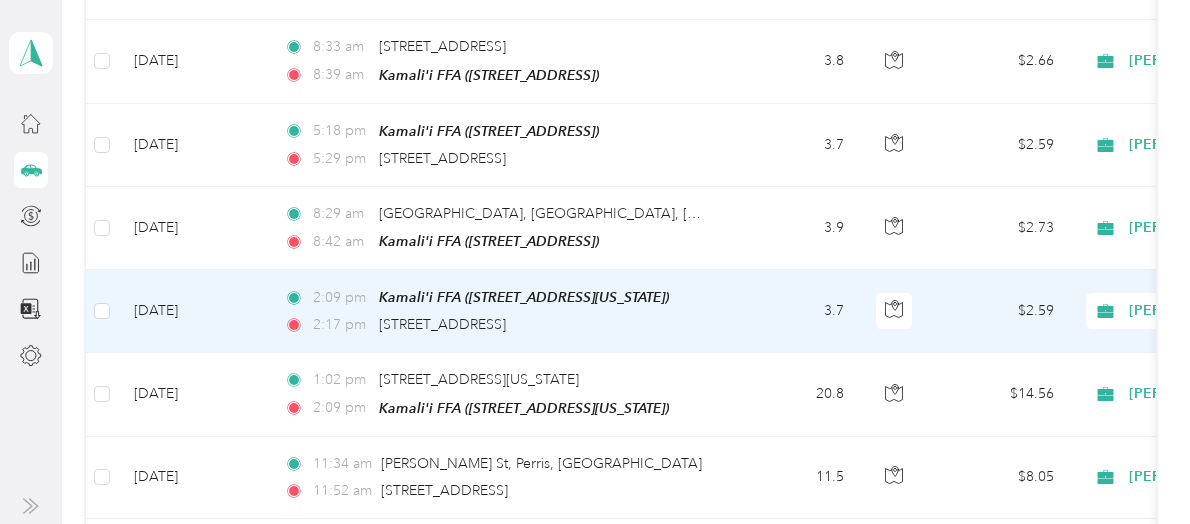 click on "[DATE]" at bounding box center [193, 311] 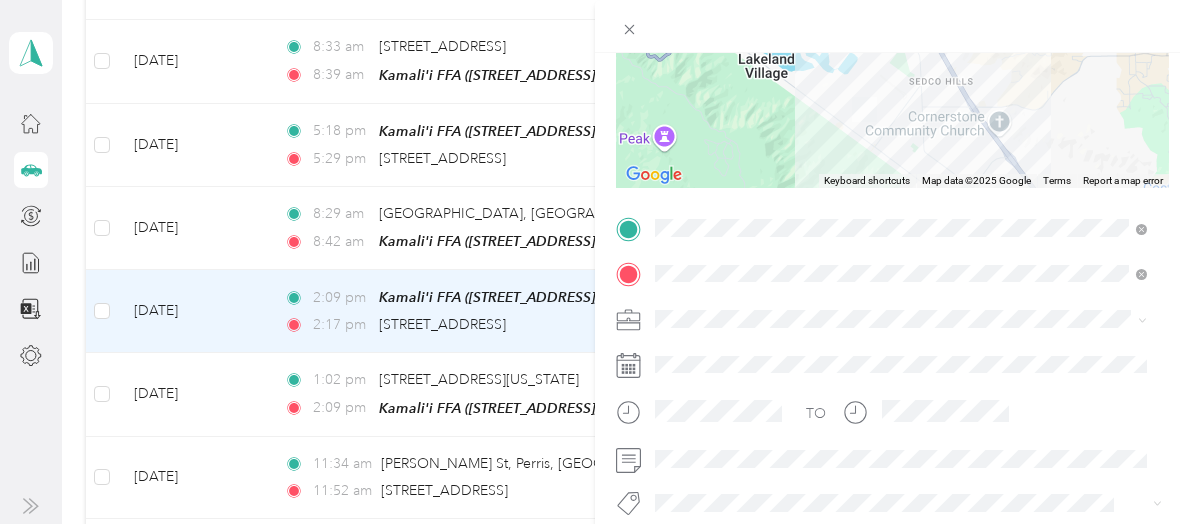 scroll, scrollTop: 285, scrollLeft: 0, axis: vertical 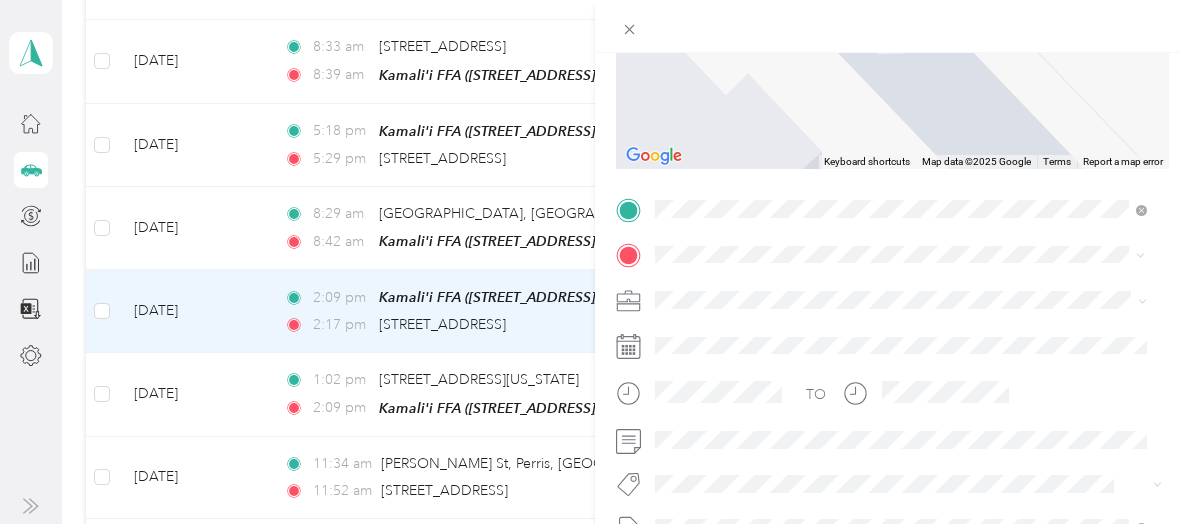 click on "[STREET_ADDRESS][US_STATE]" at bounding box center (792, 326) 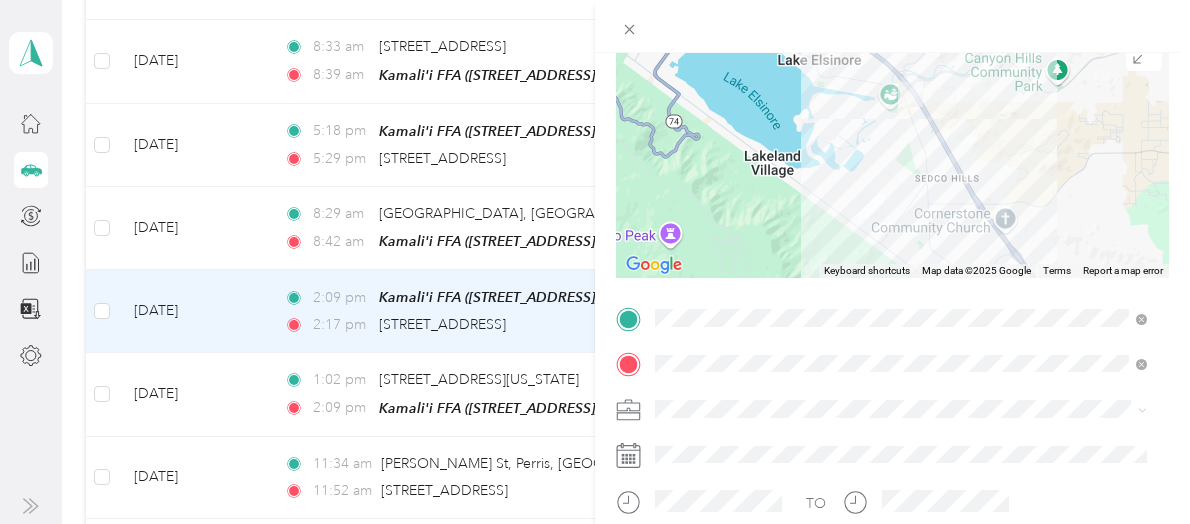 scroll, scrollTop: 0, scrollLeft: 0, axis: both 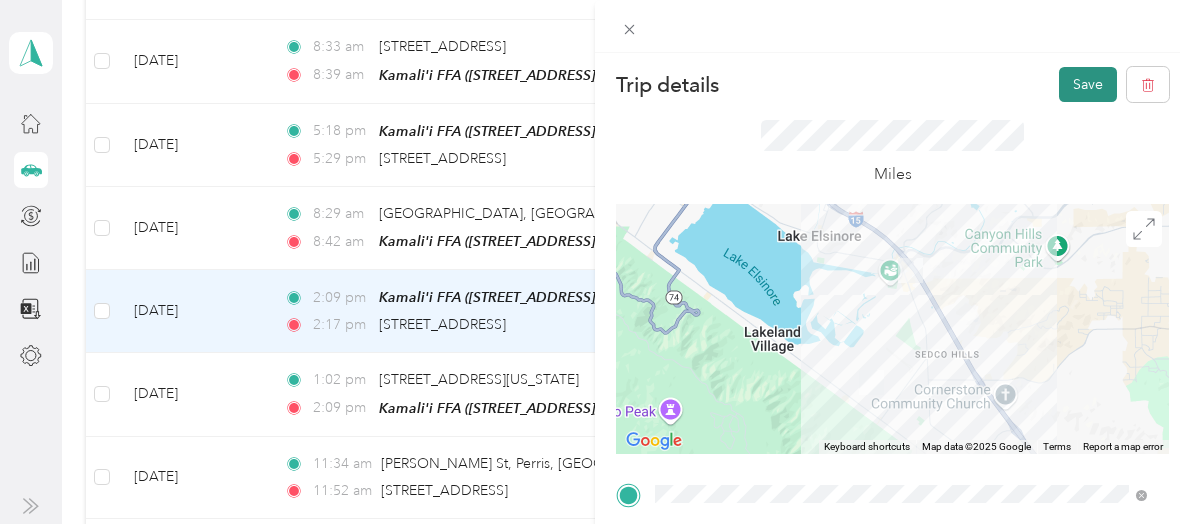 click on "Save" at bounding box center [1088, 84] 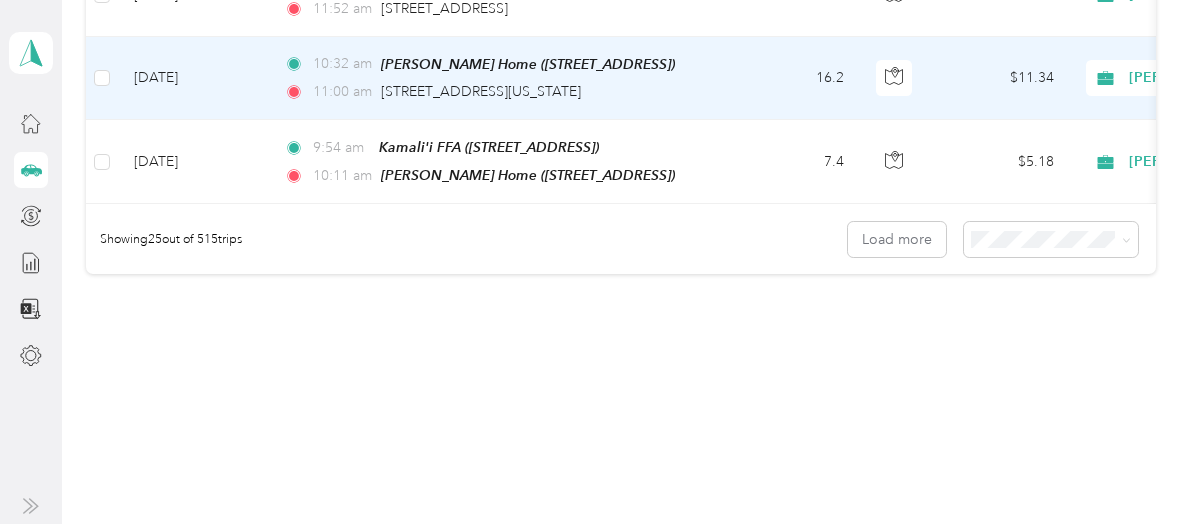 scroll, scrollTop: 2219, scrollLeft: 0, axis: vertical 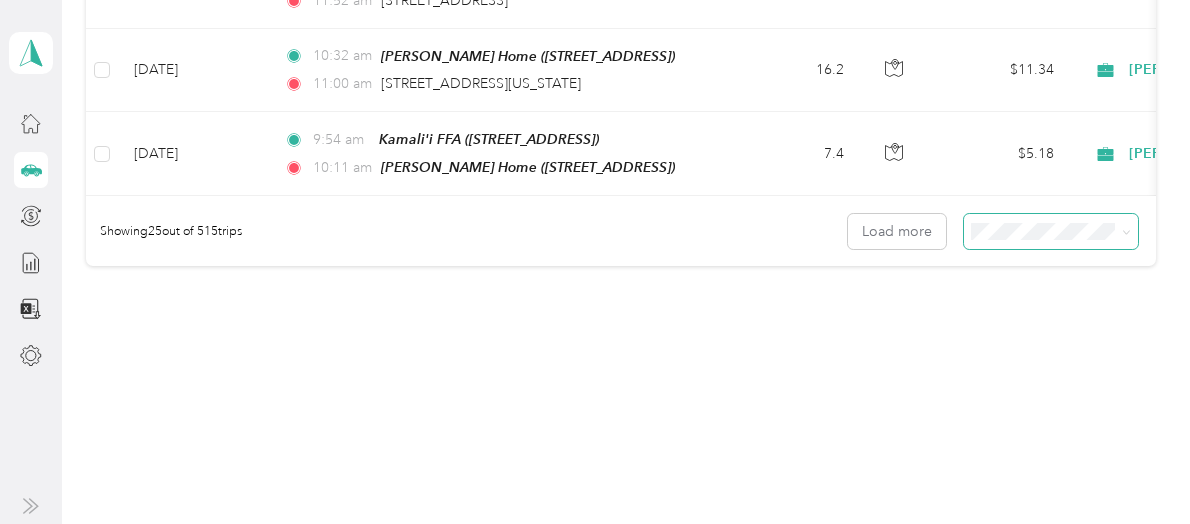 click 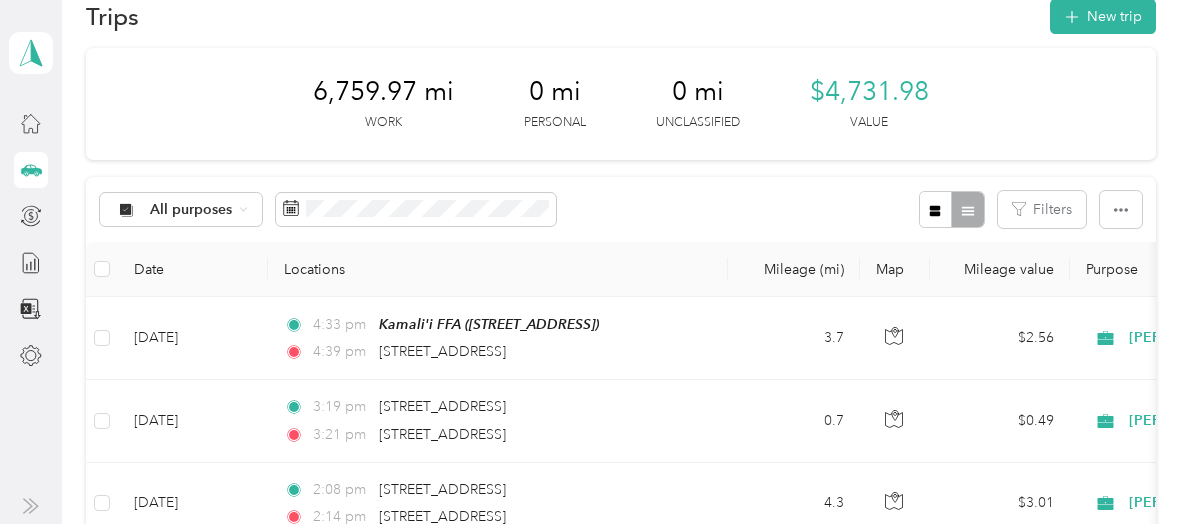 scroll, scrollTop: 0, scrollLeft: 0, axis: both 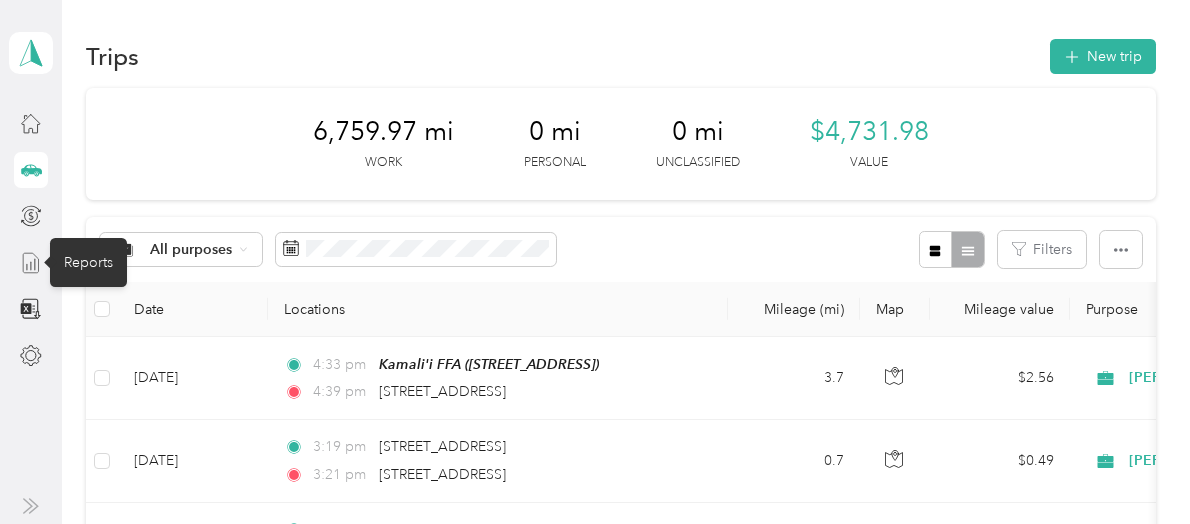 click 